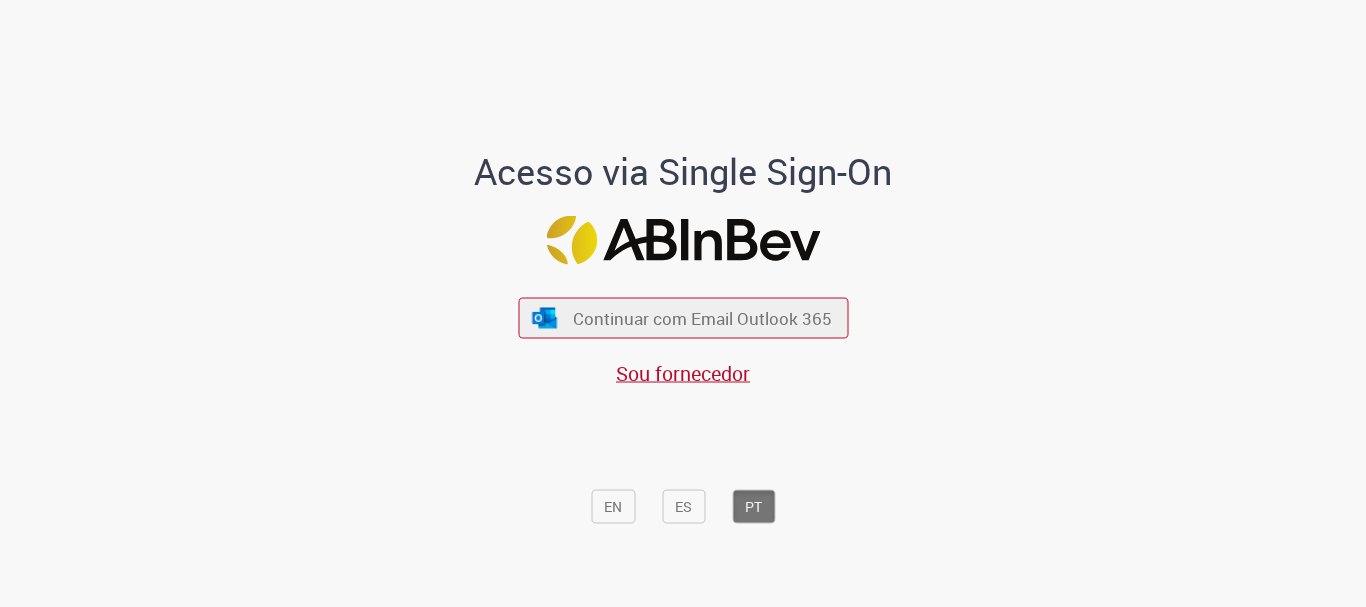 scroll, scrollTop: 0, scrollLeft: 0, axis: both 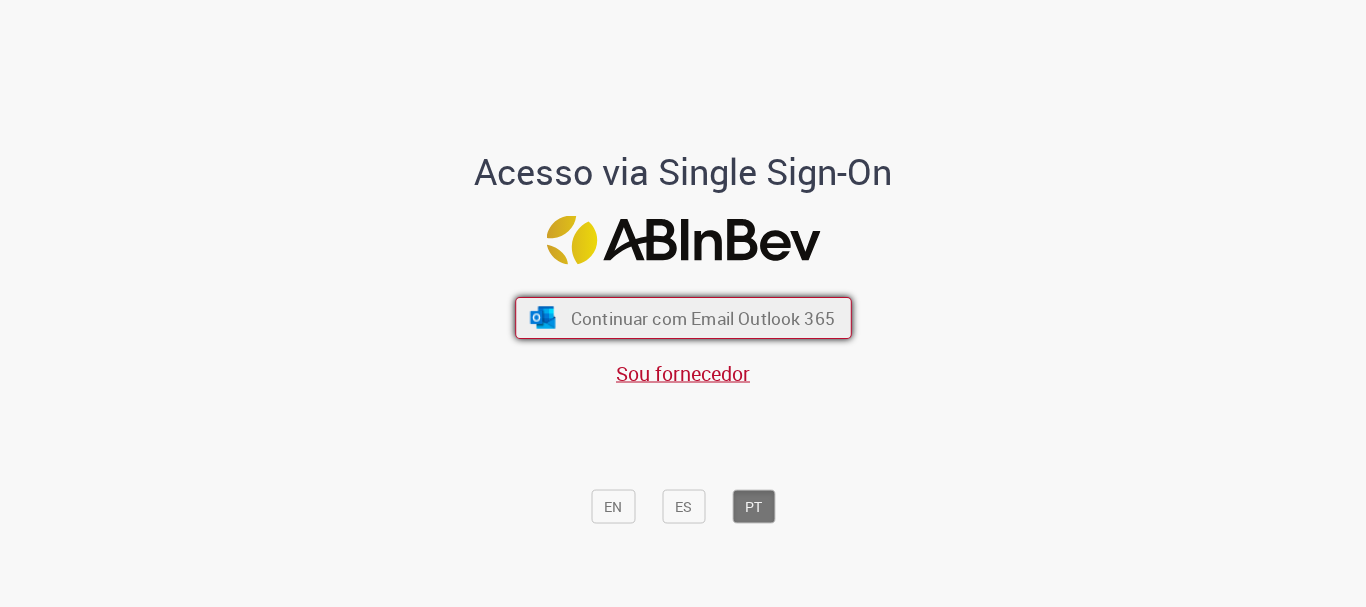 click on "Continuar com Email Outlook 365" at bounding box center [702, 318] 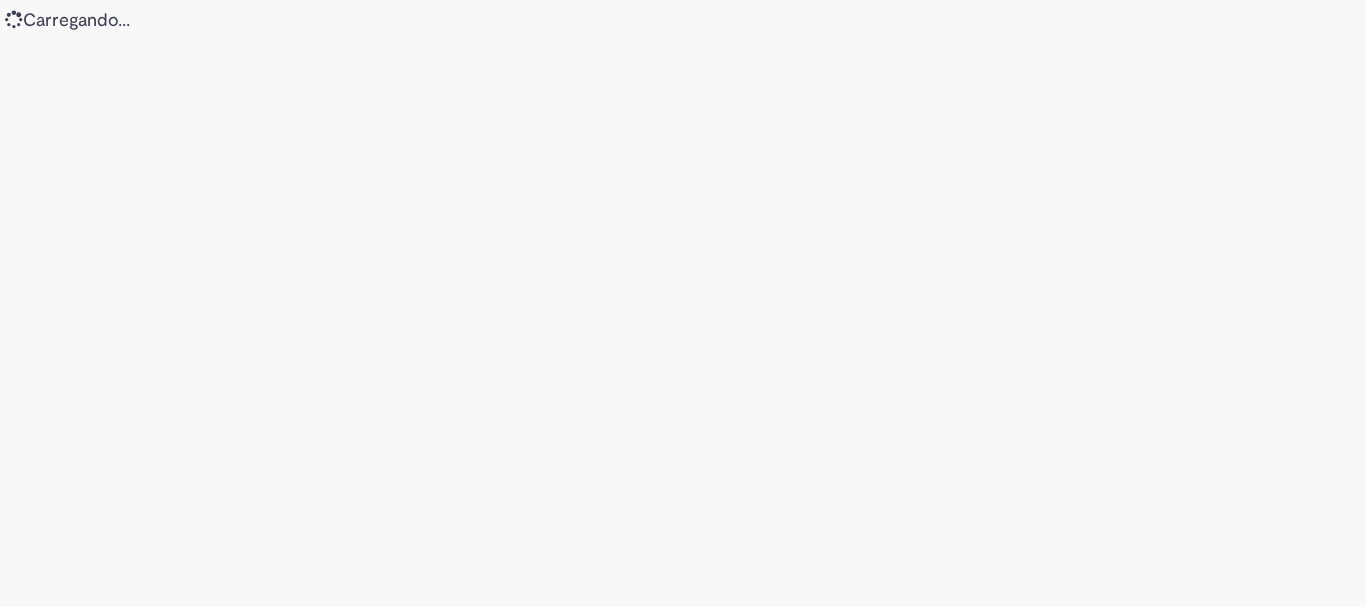 scroll, scrollTop: 0, scrollLeft: 0, axis: both 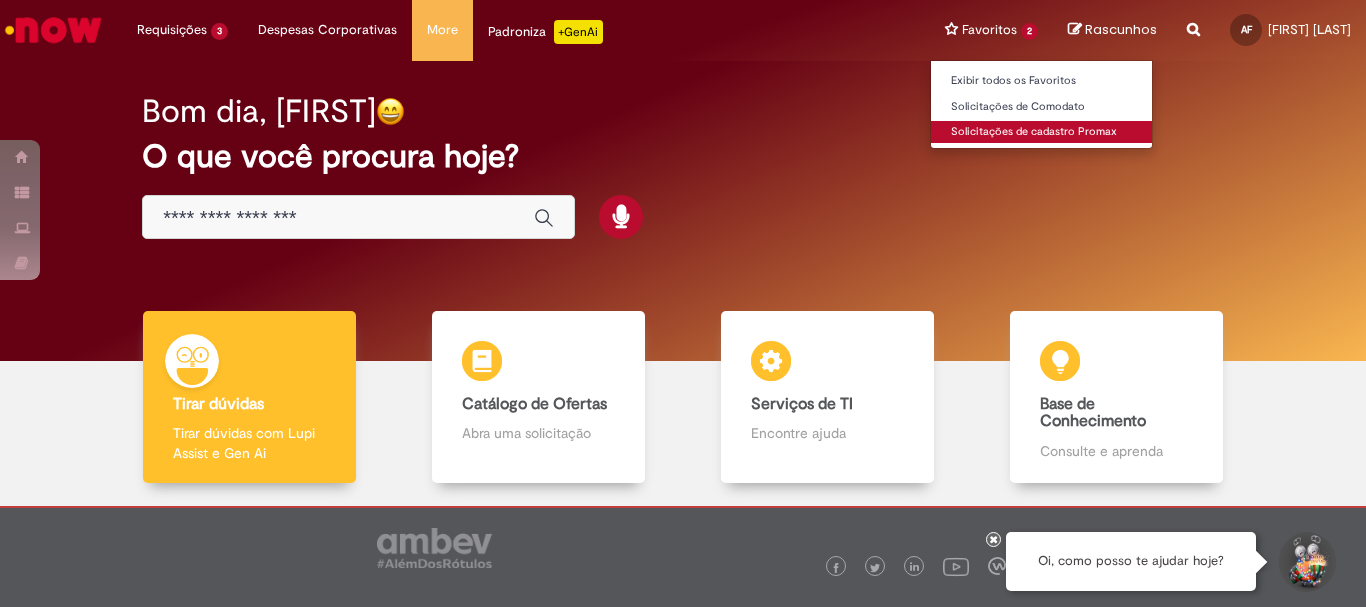 click on "Solicitações de cadastro Promax" at bounding box center [1041, 132] 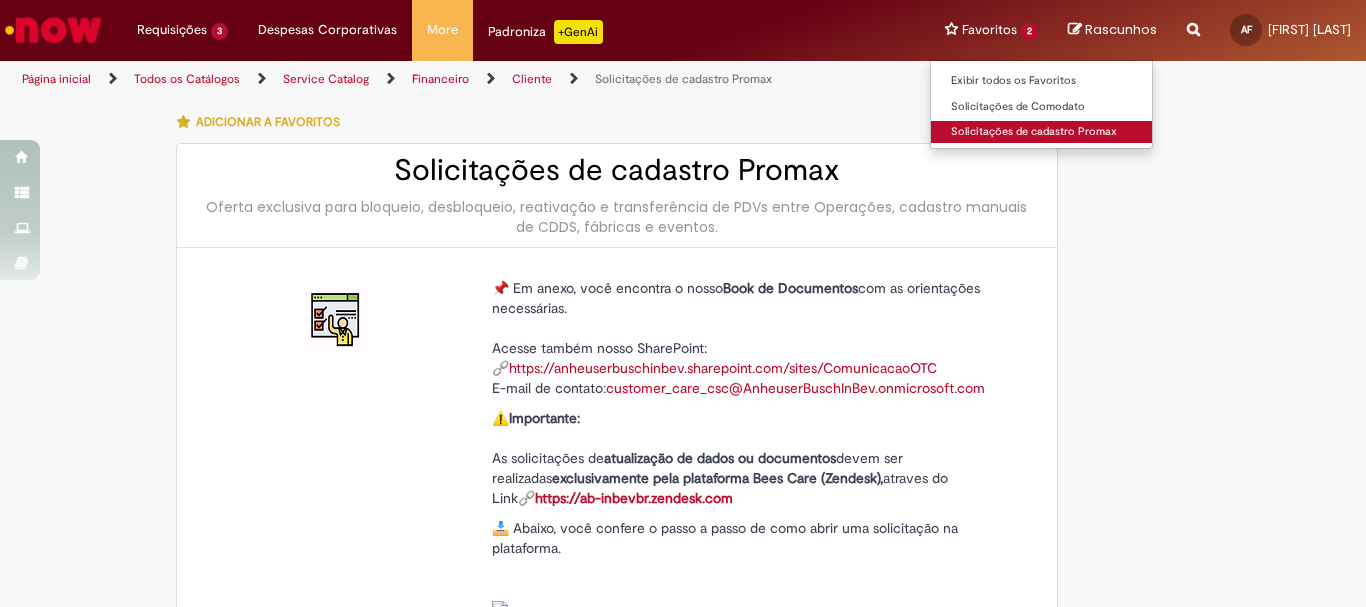 type on "**********" 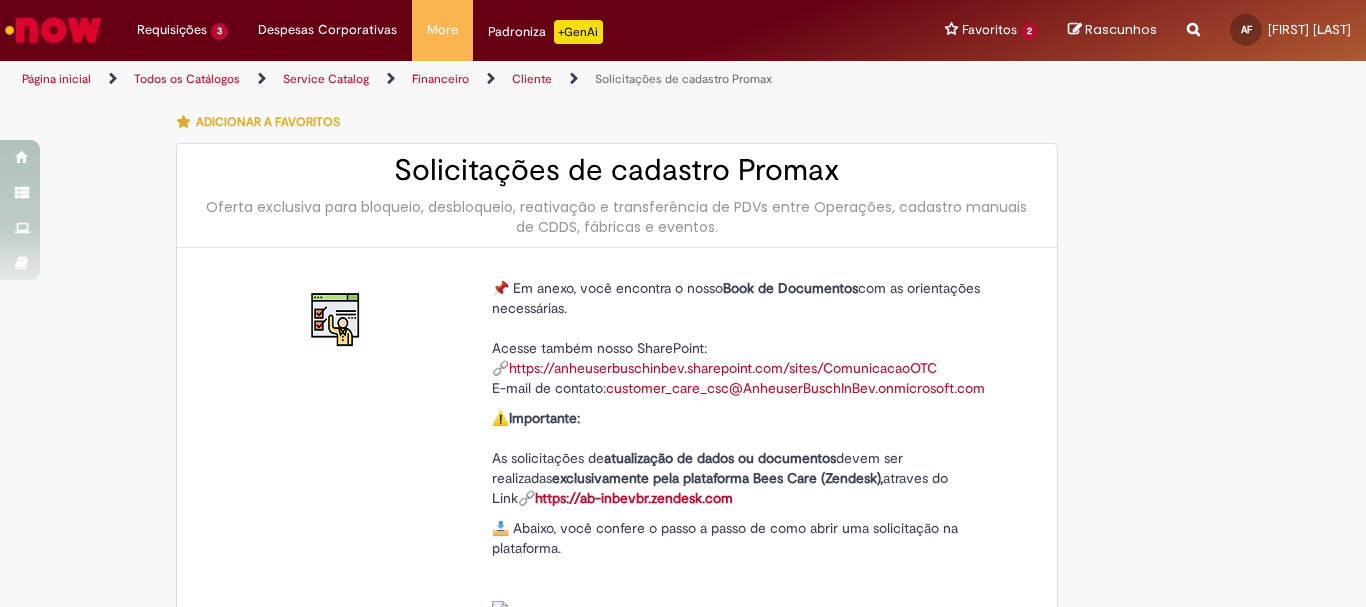 scroll, scrollTop: 300, scrollLeft: 0, axis: vertical 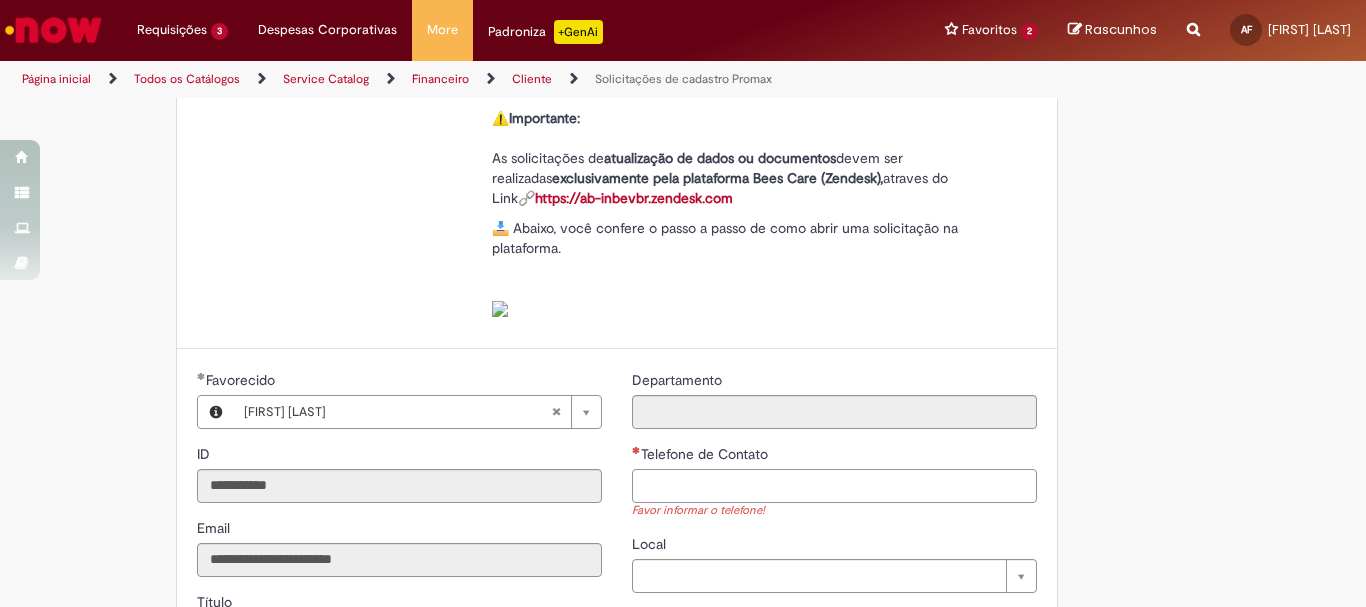 click on "Telefone de Contato" at bounding box center (834, 486) 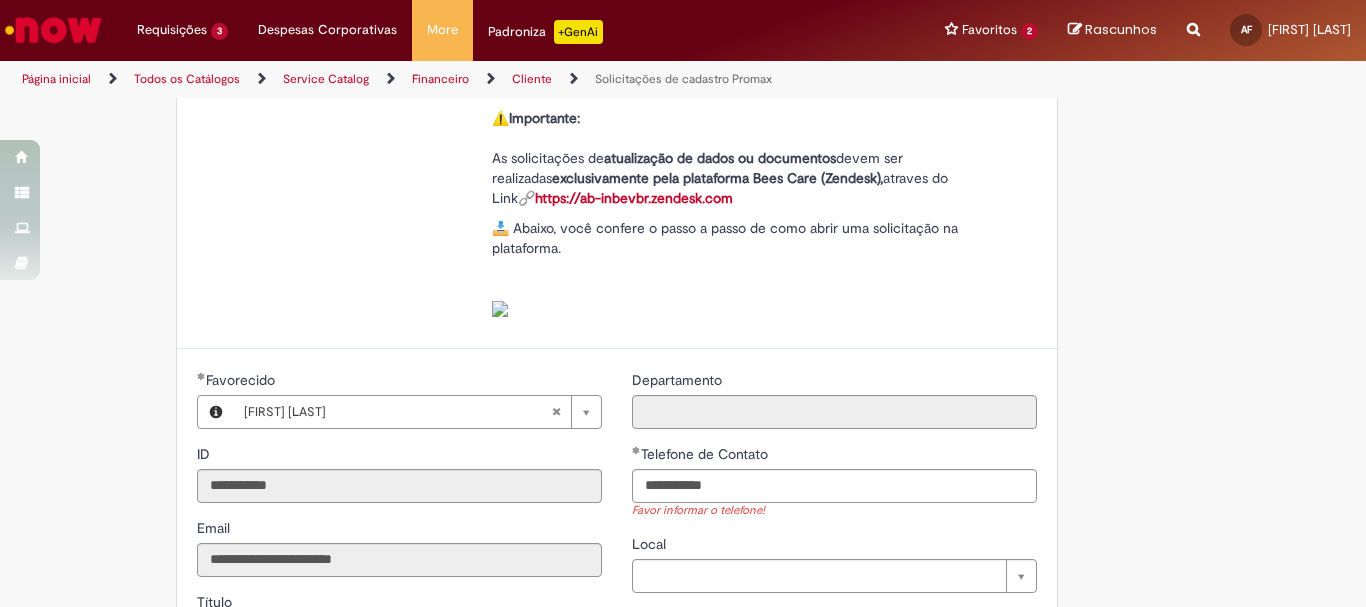 type on "**********" 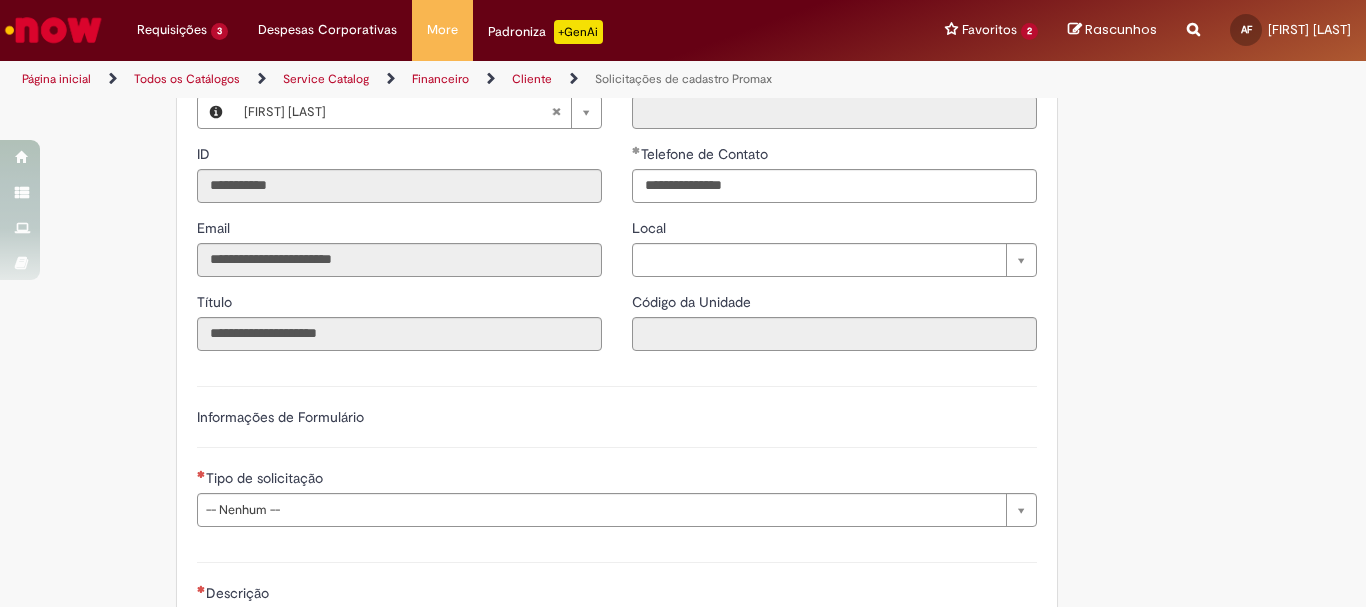 scroll, scrollTop: 700, scrollLeft: 0, axis: vertical 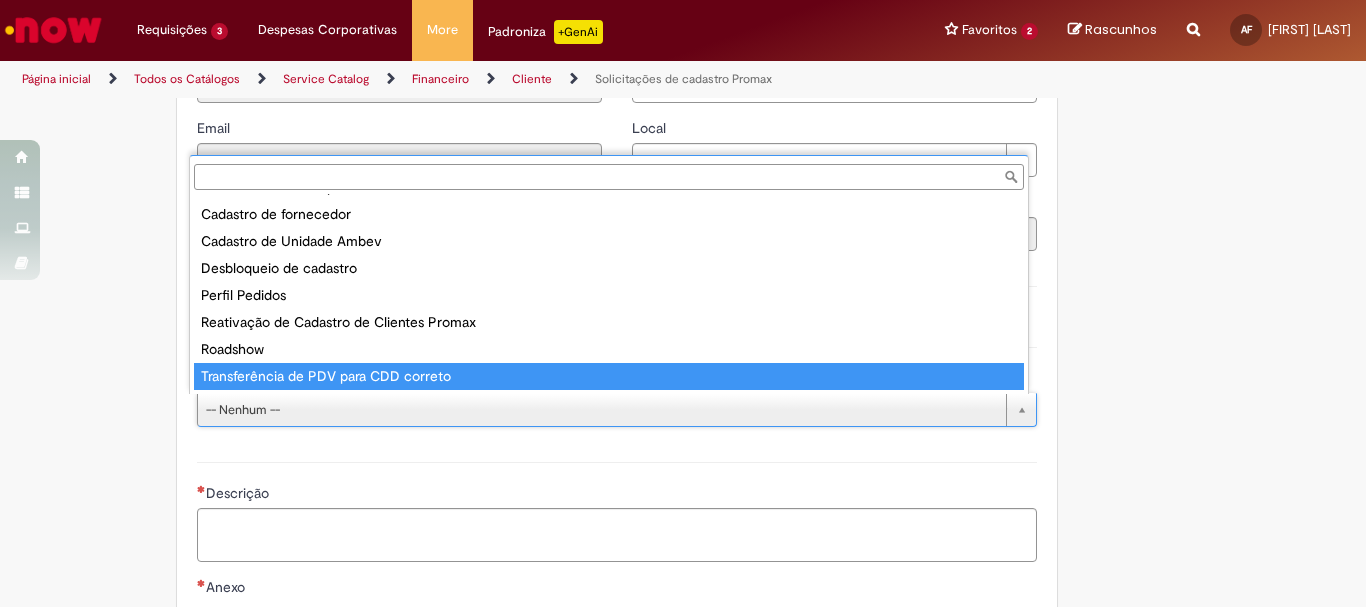 type on "**********" 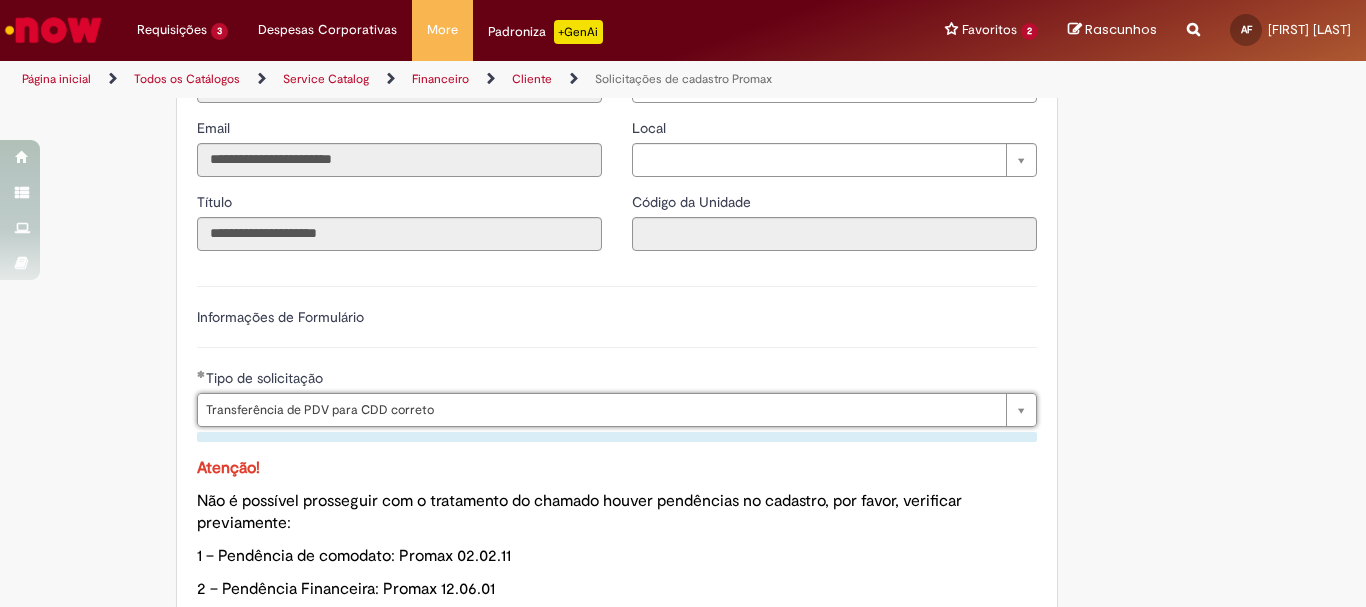 scroll, scrollTop: 1000, scrollLeft: 0, axis: vertical 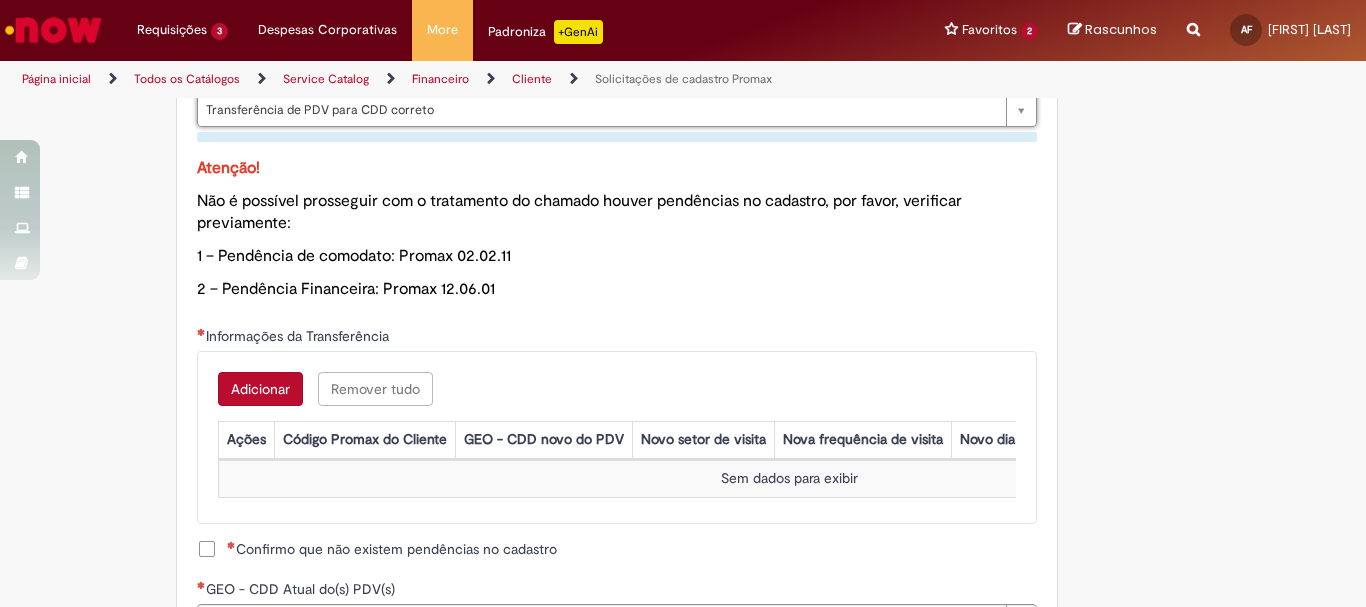 click on "Adicionar" at bounding box center (260, 389) 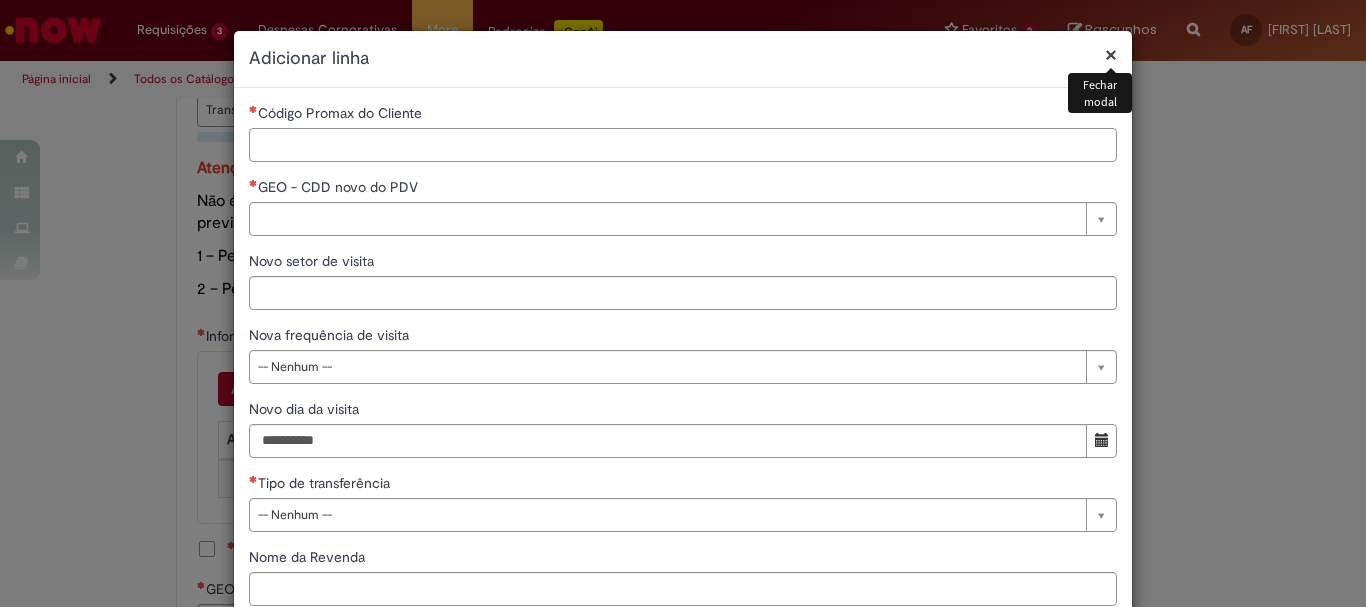 click on "Código Promax do Cliente" at bounding box center [683, 145] 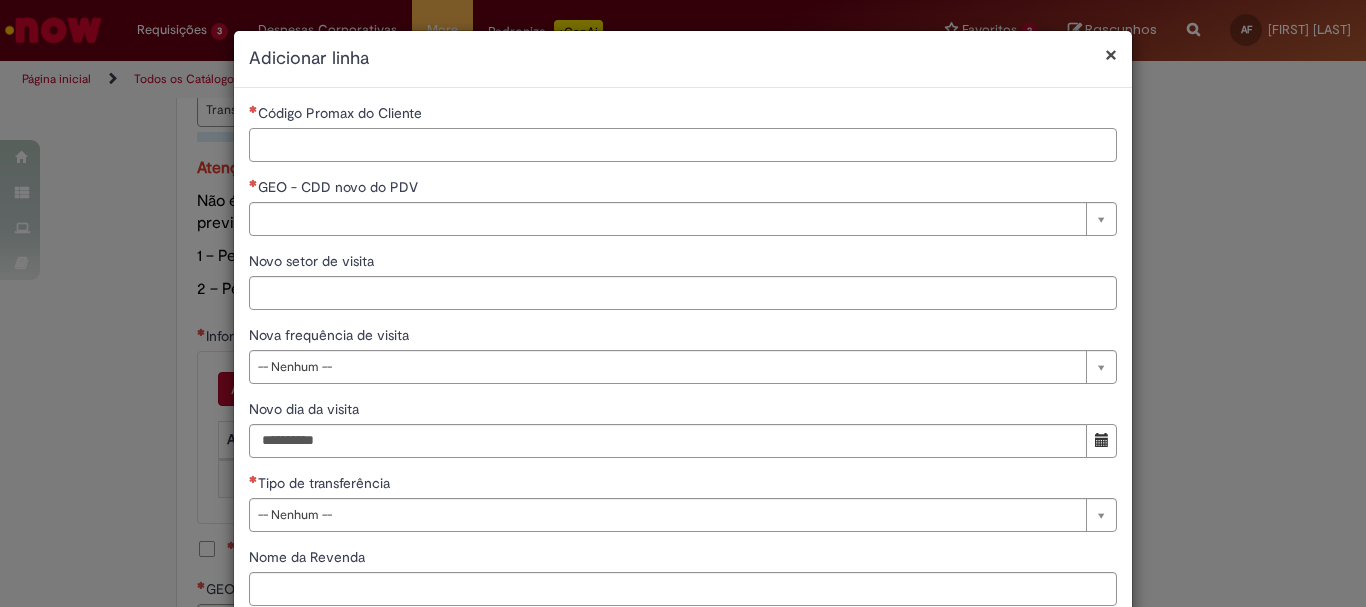 paste on "*****" 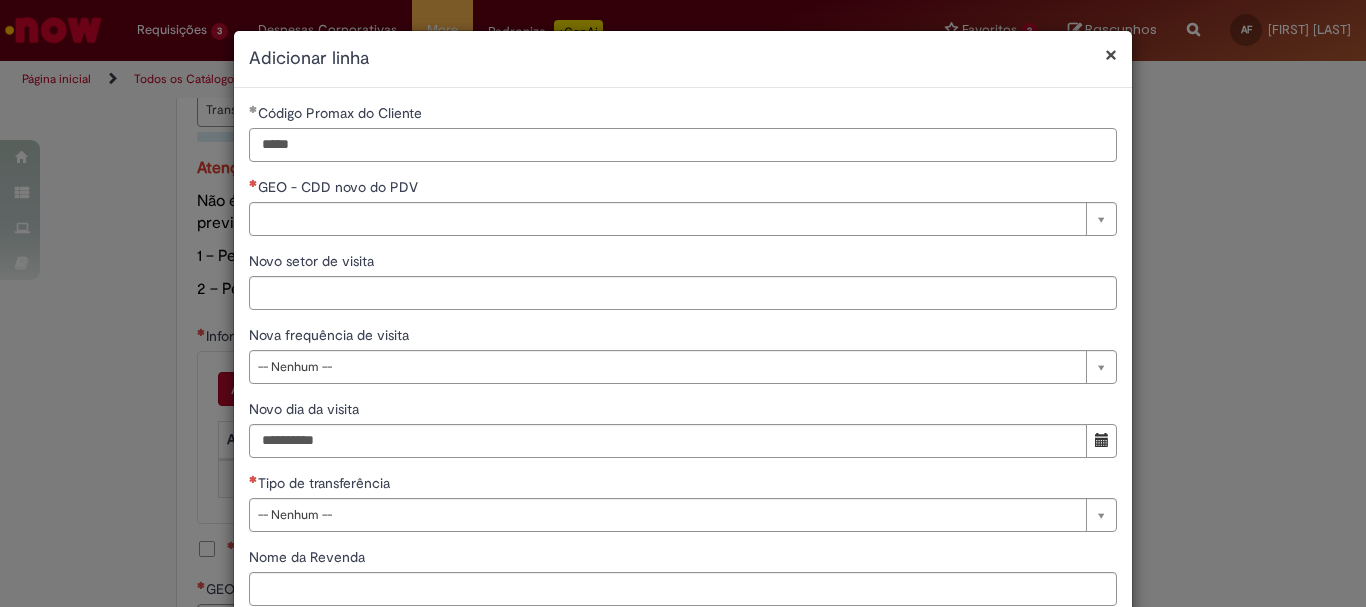 type on "*****" 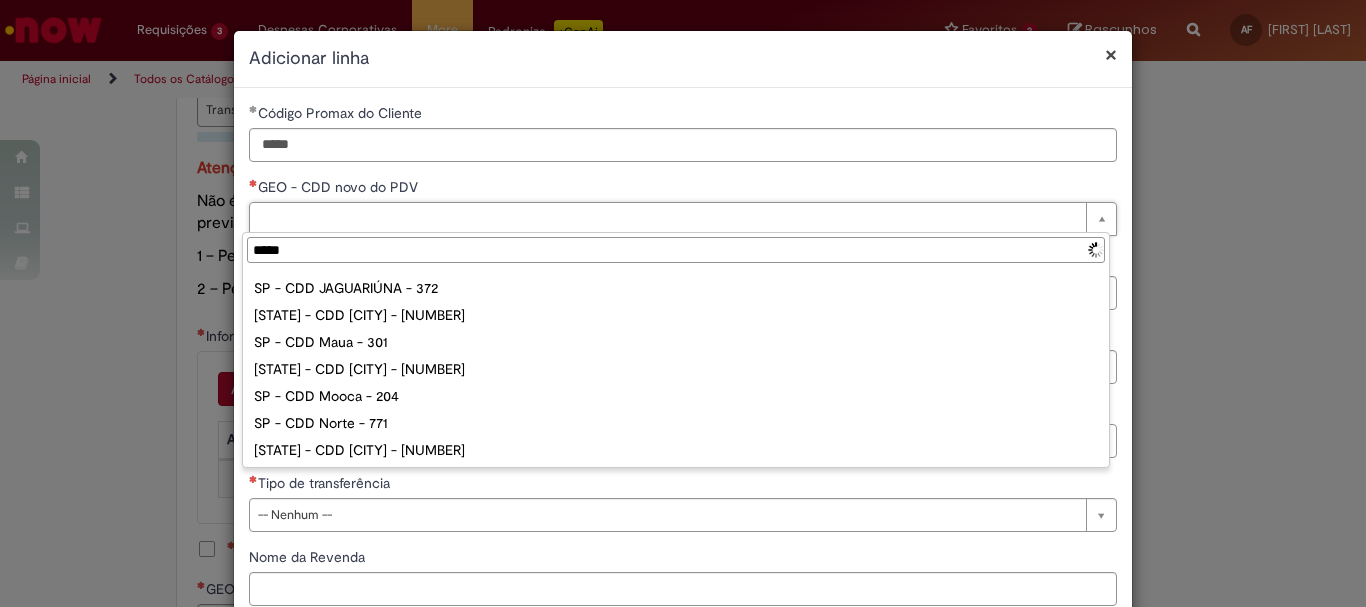 scroll, scrollTop: 0, scrollLeft: 0, axis: both 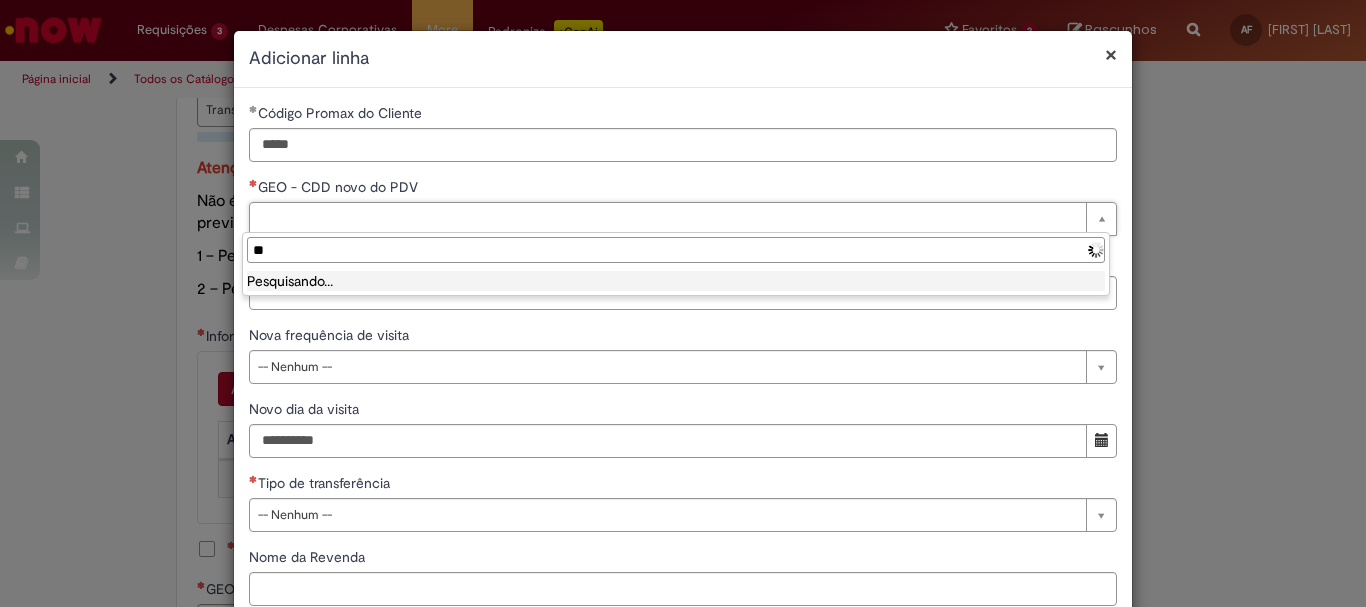 type on "*" 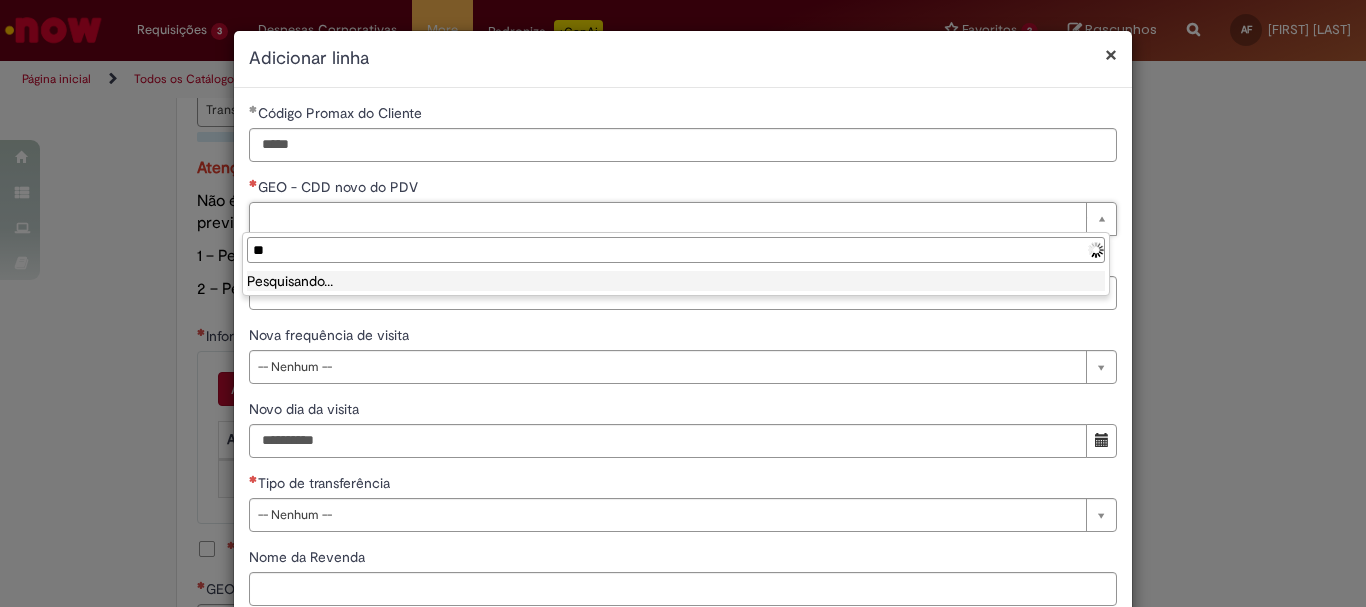 type on "*" 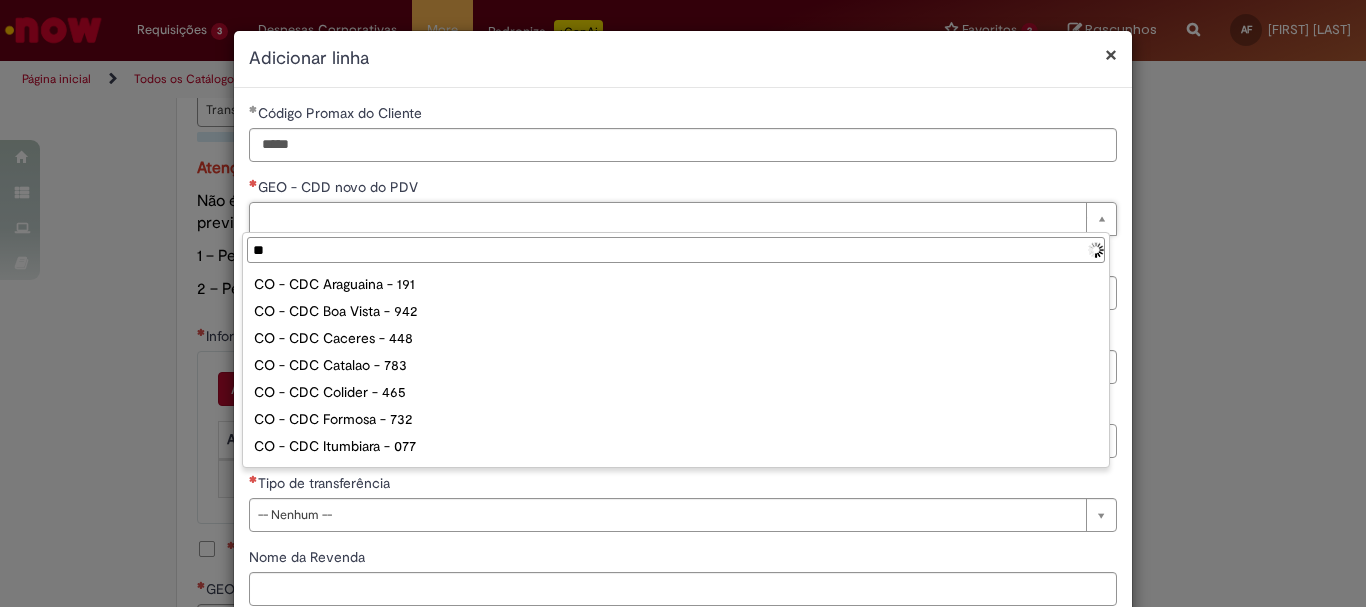 type on "*" 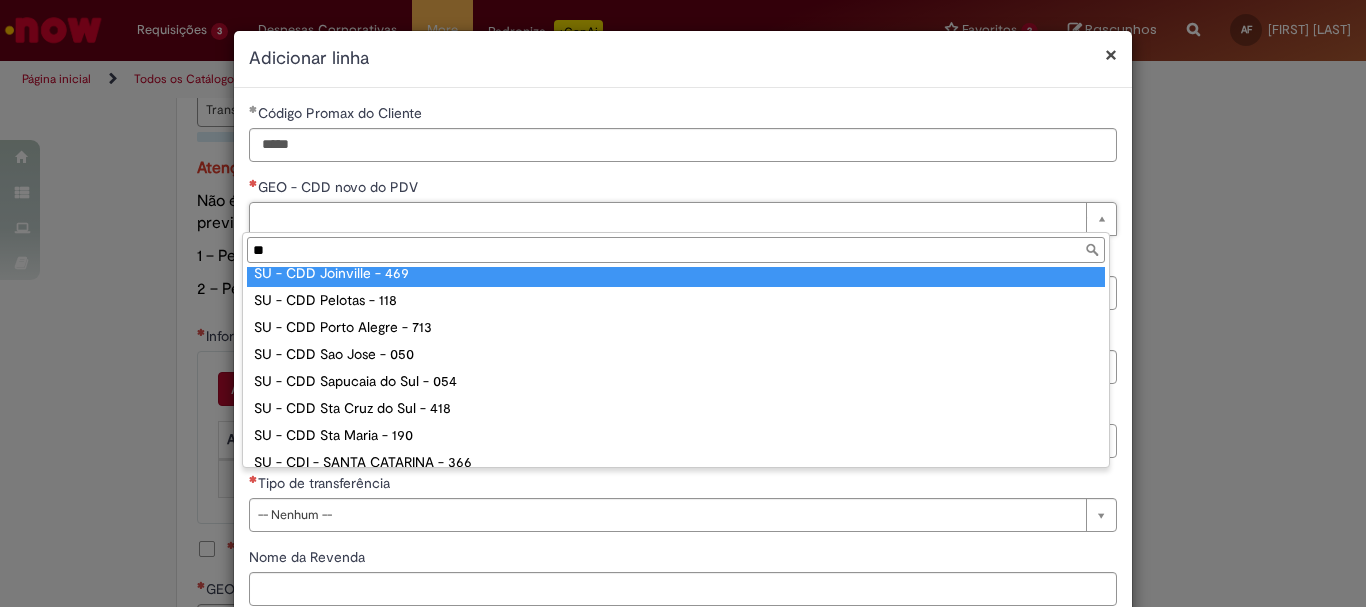 scroll, scrollTop: 213, scrollLeft: 0, axis: vertical 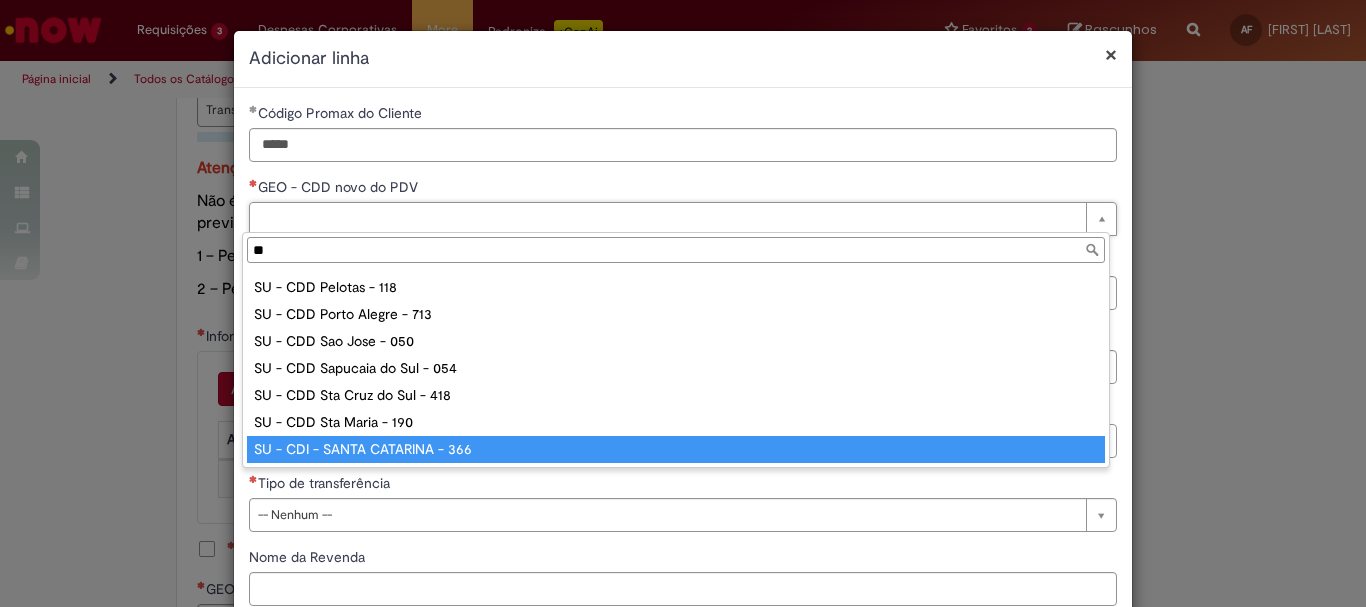 type on "**" 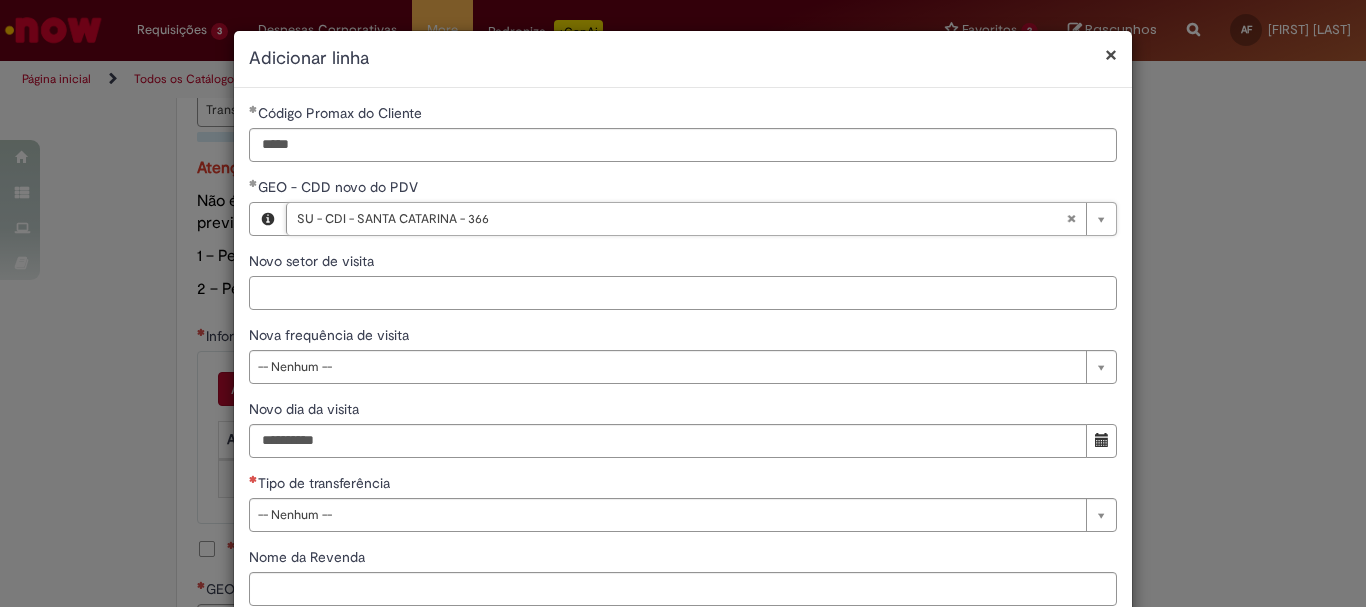 click on "Novo setor de visita" at bounding box center [683, 293] 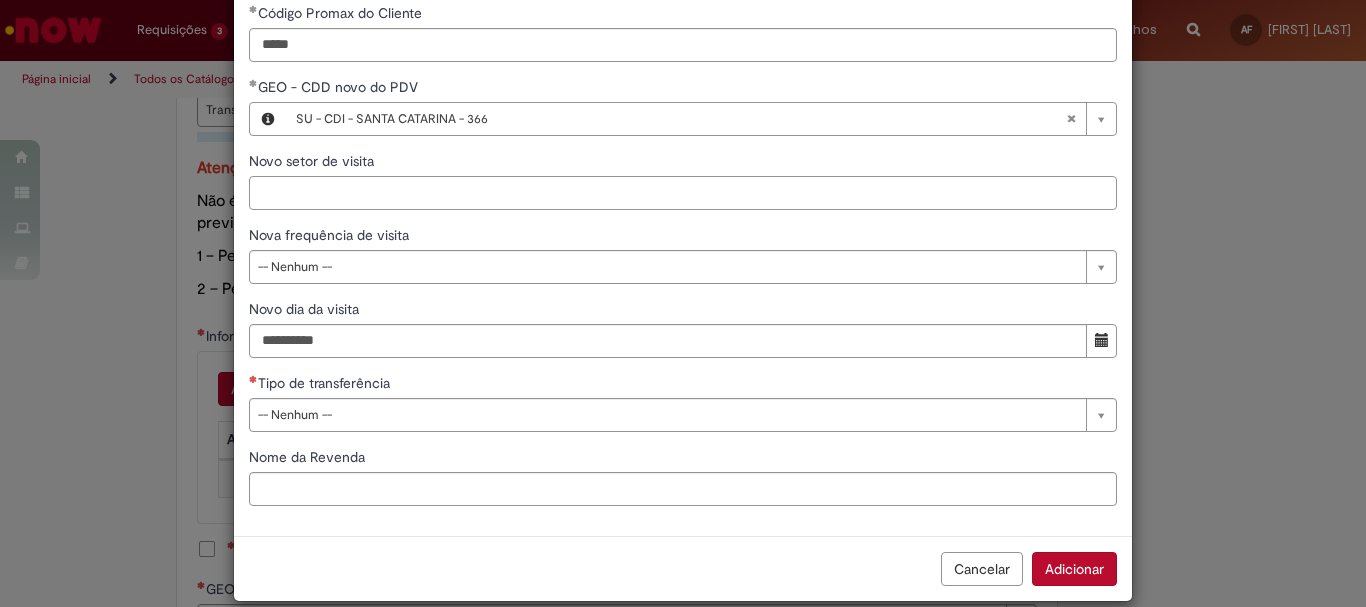 scroll, scrollTop: 125, scrollLeft: 0, axis: vertical 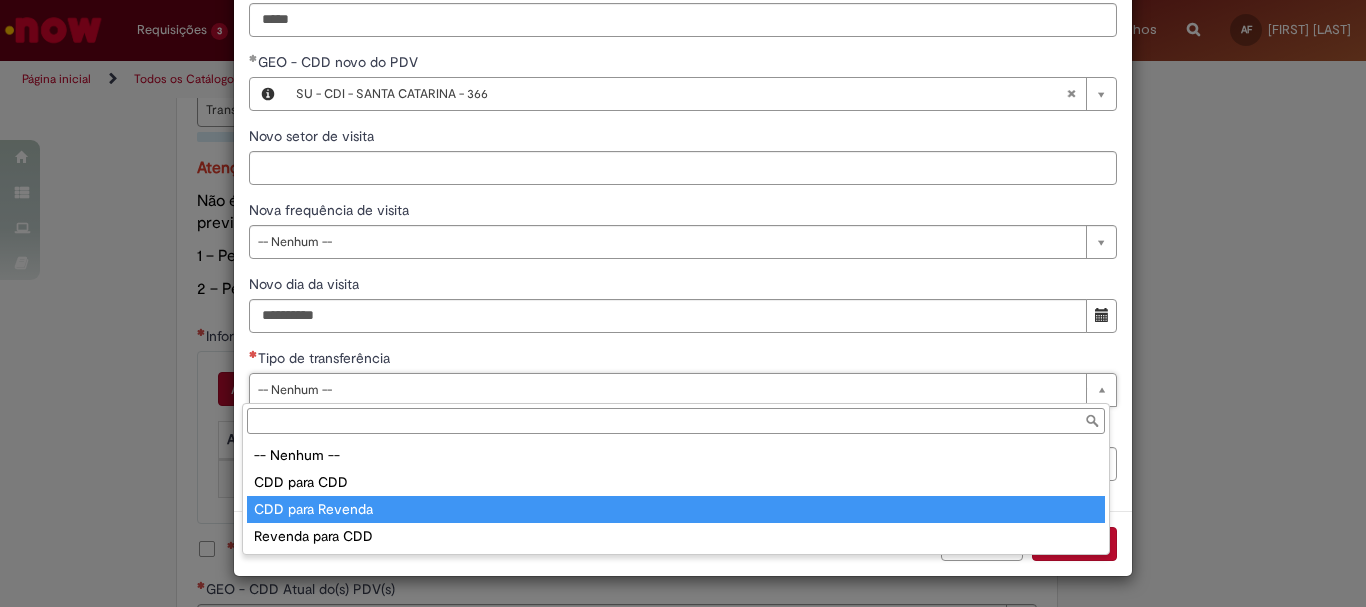 type on "**********" 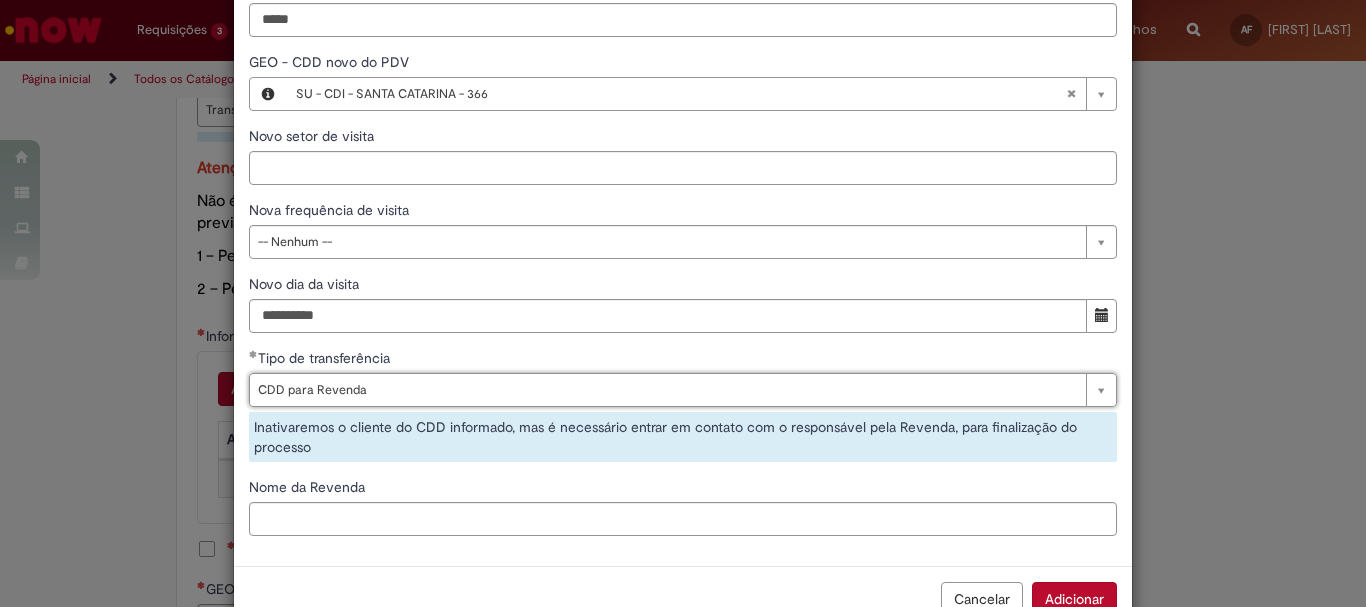 click on "Nome da Revenda" at bounding box center [683, 489] 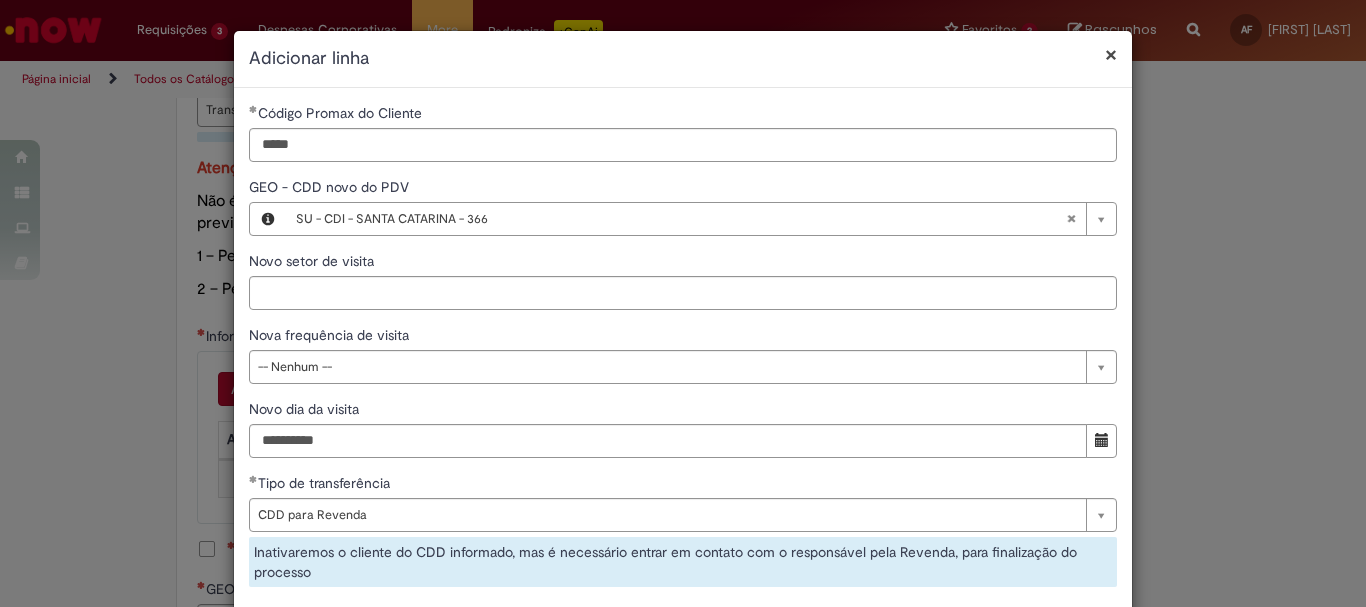 scroll, scrollTop: 182, scrollLeft: 0, axis: vertical 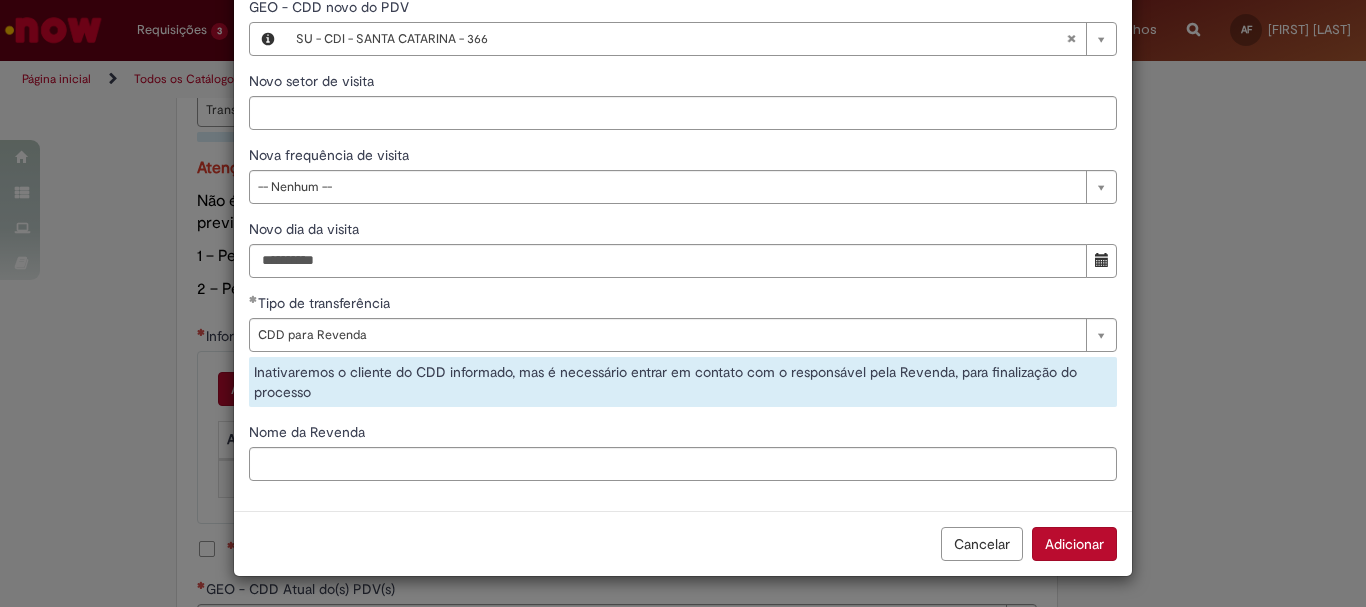 click on "Adicionar" at bounding box center [1074, 544] 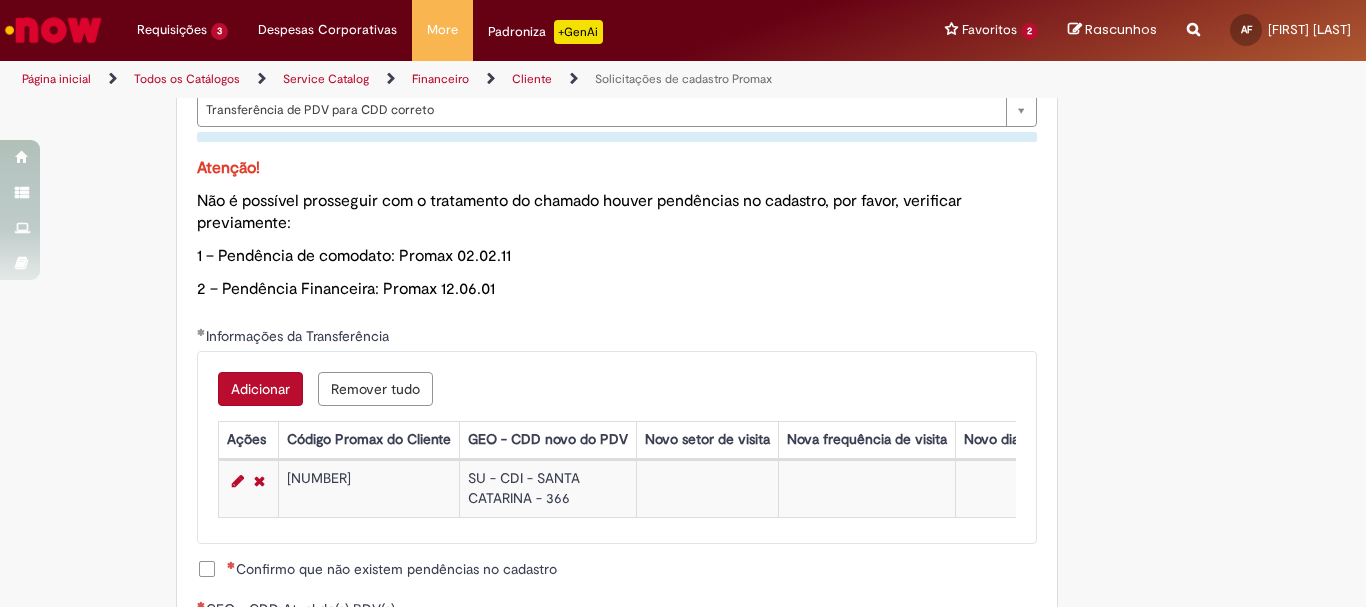 scroll, scrollTop: 180, scrollLeft: 0, axis: vertical 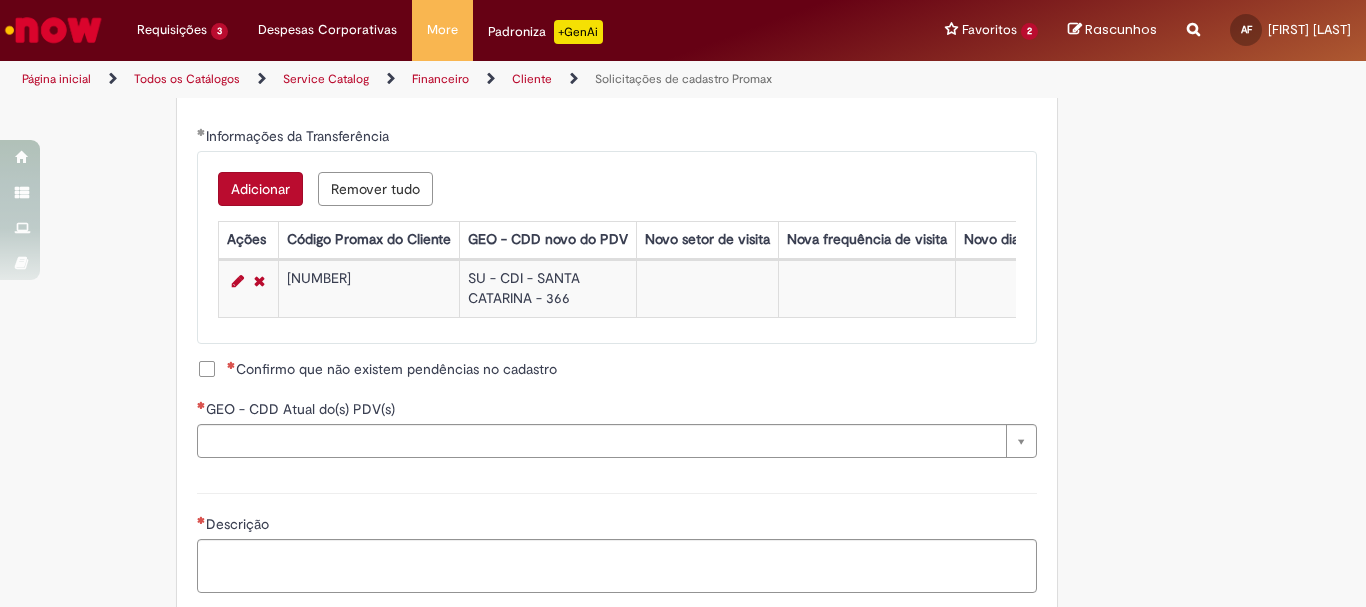 click on "Confirmo que não existem pendências no cadastro" at bounding box center [392, 369] 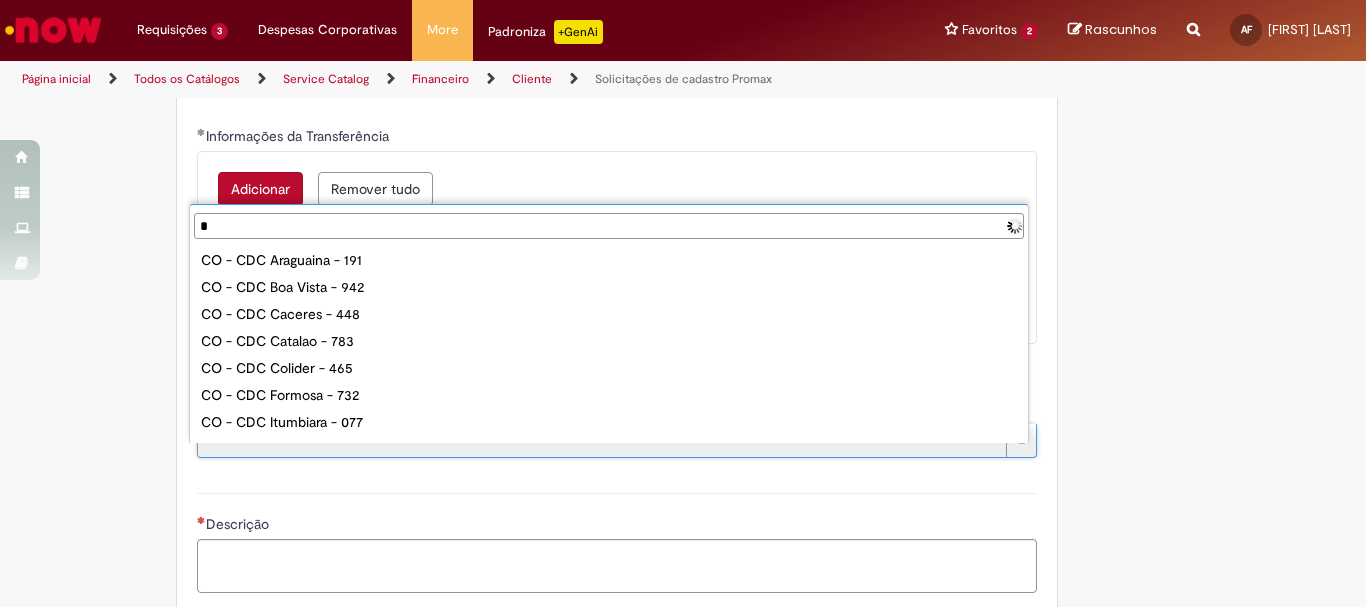 type on "**" 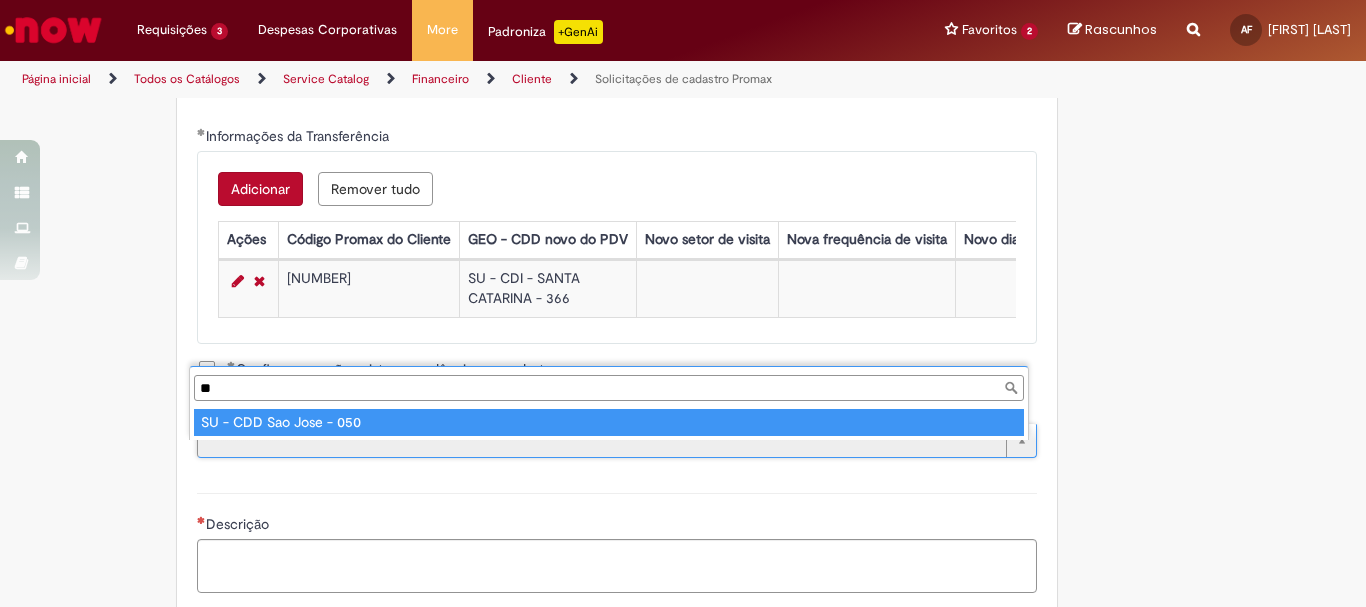 type on "**********" 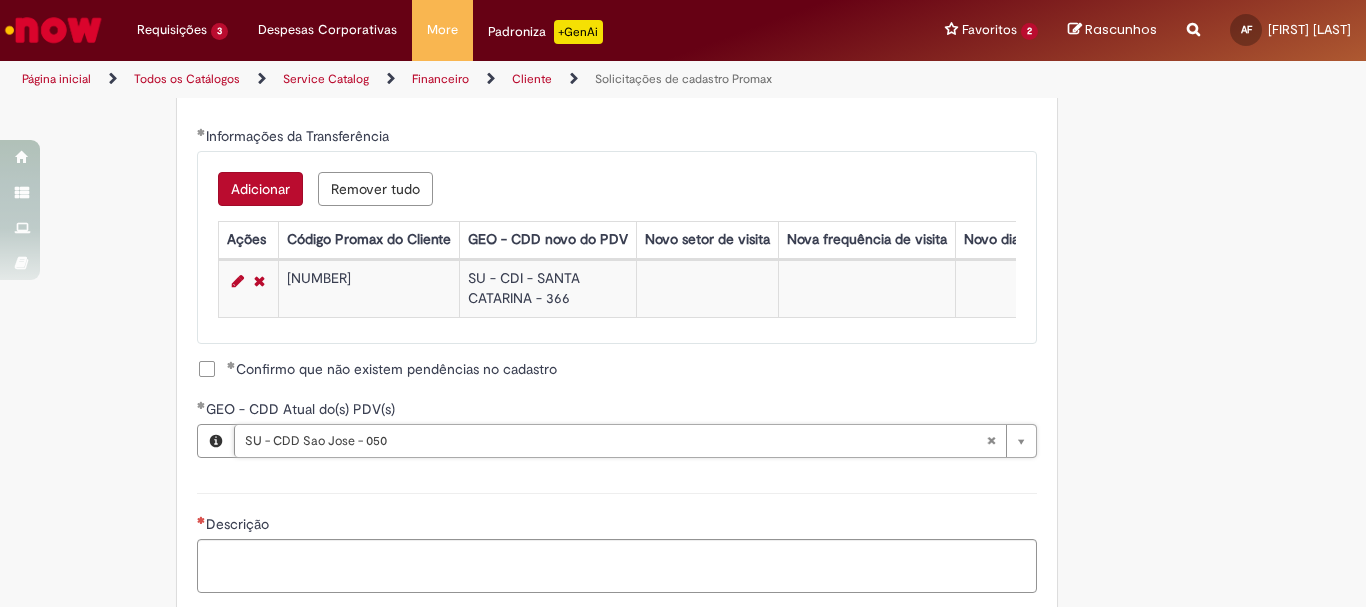 scroll, scrollTop: 1300, scrollLeft: 0, axis: vertical 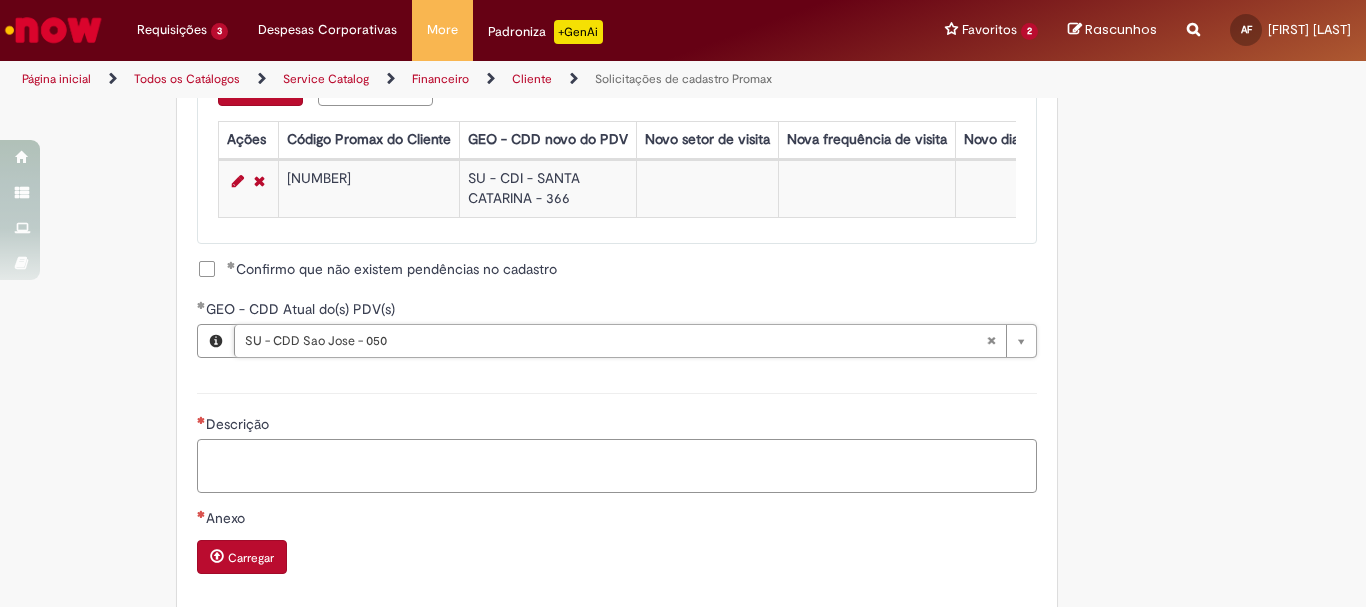 click on "Descrição" at bounding box center [617, 466] 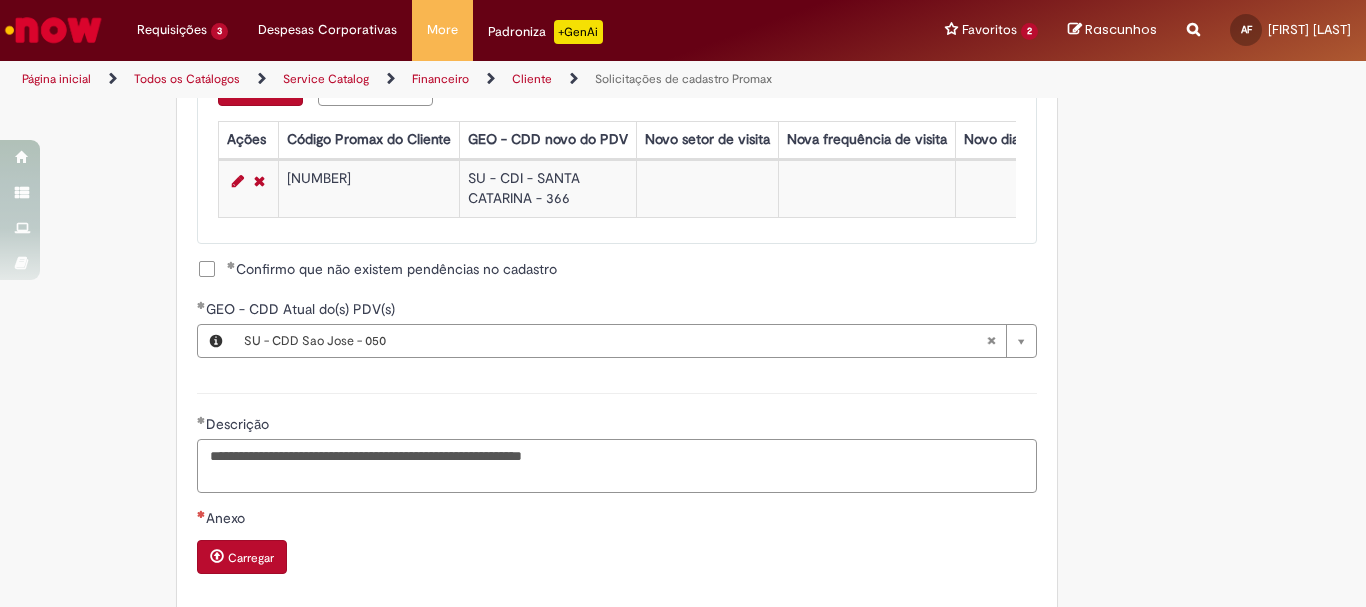 type on "**********" 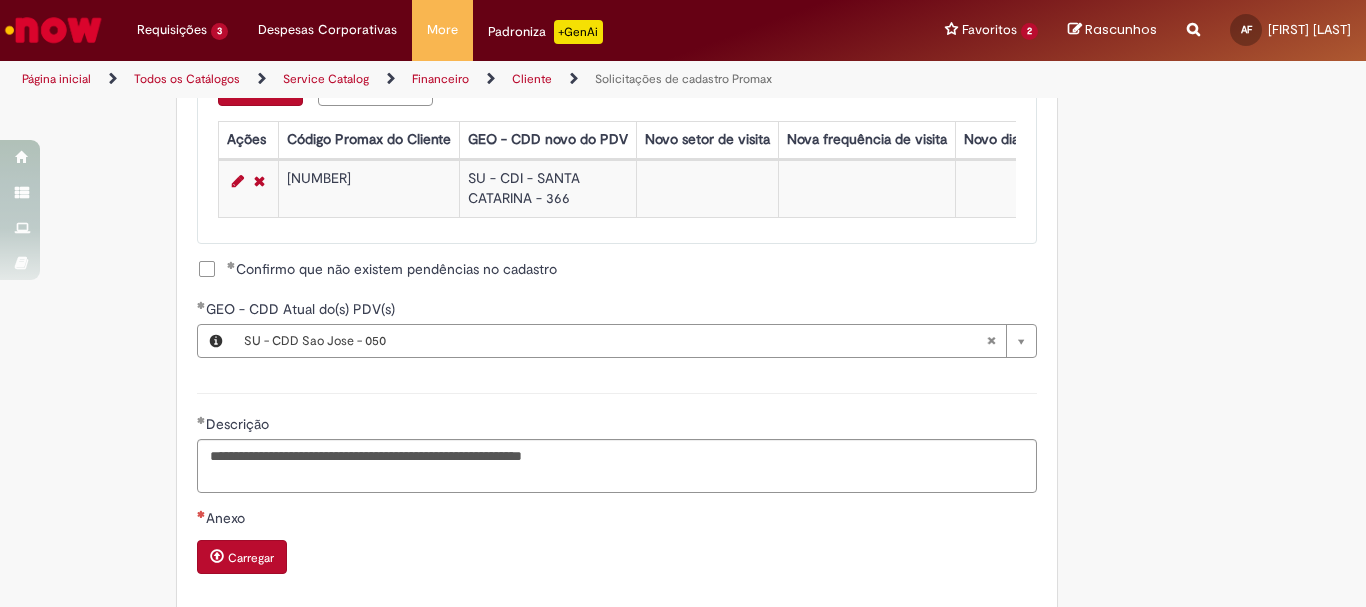 click on "**********" at bounding box center [617, 440] 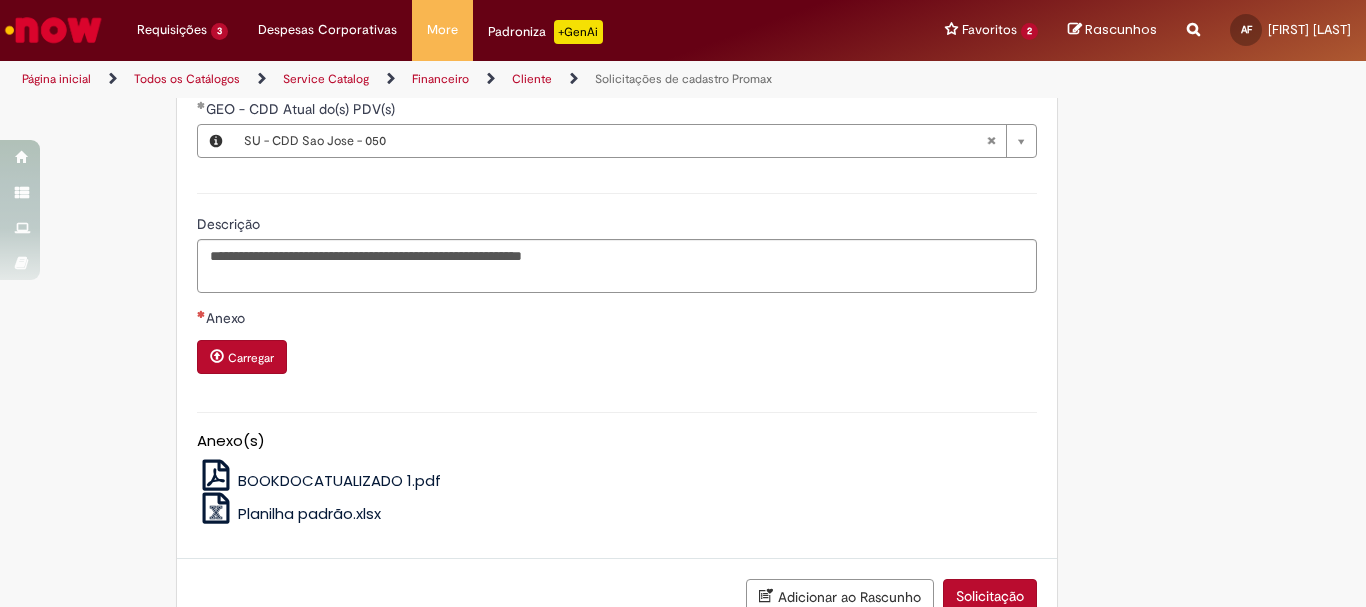 scroll, scrollTop: 1566, scrollLeft: 0, axis: vertical 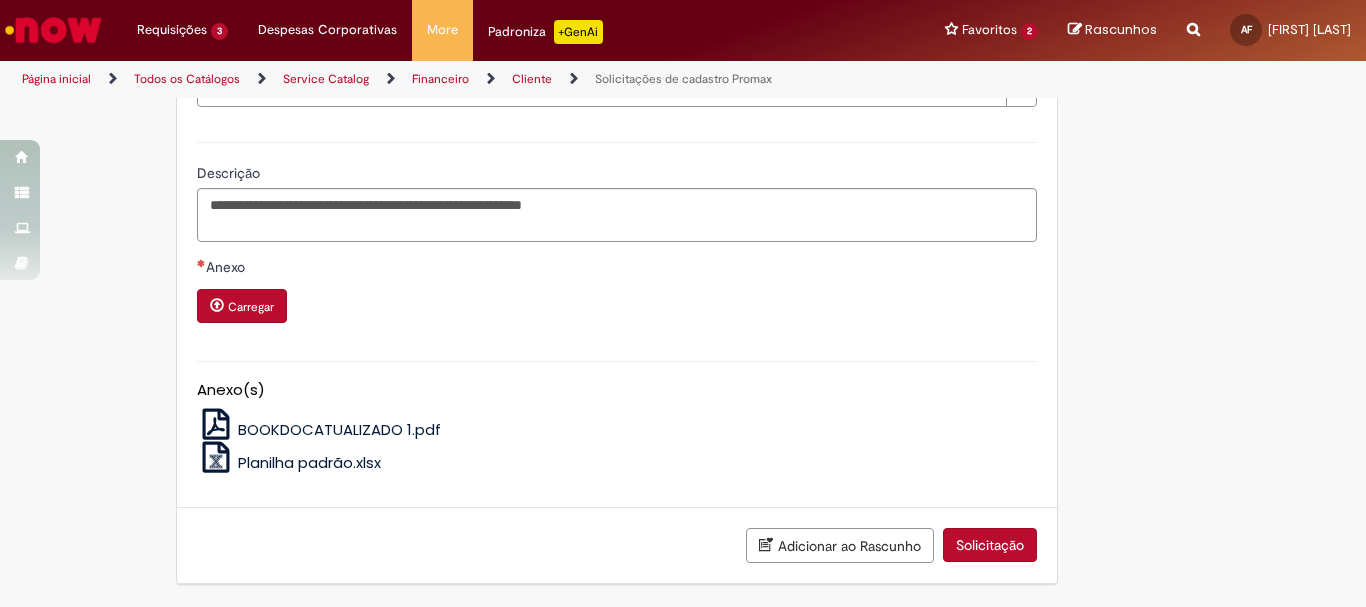 click on "Adicionar a Favoritos
Solicitações de cadastro Promax
Oferta exclusiva para bloqueio, desbloqueio, reativação e transferência de PDVs entre Operações, cadastro manuais de CDDS, fábricas e eventos.
📌 Em anexo, você encontra o nosso  Book de Documentos  com as orientações necessárias. Acesse também nosso SharePoint: 🔗  https://anheuserbuschinbev.sharepoint.com/sites/ComunicacaoOTC E-mail de contato:   customer_care_csc@AnheuserBuschInBev.onmicrosoft.com
⚠️  Importante: As solicitações de  atualização de dados ou documentos  devem ser realizadas  exclusivamente pela plataforma Bees Care (Zendesk),  atraves do Link 🔗  https://ab-inbevbr.zendesk.com
📥 Abaixo, você confere o passo a passo de como abrir uma solicitação na plataforma.
SAP Interim Country Code ** Favorecido" at bounding box center [683, -423] 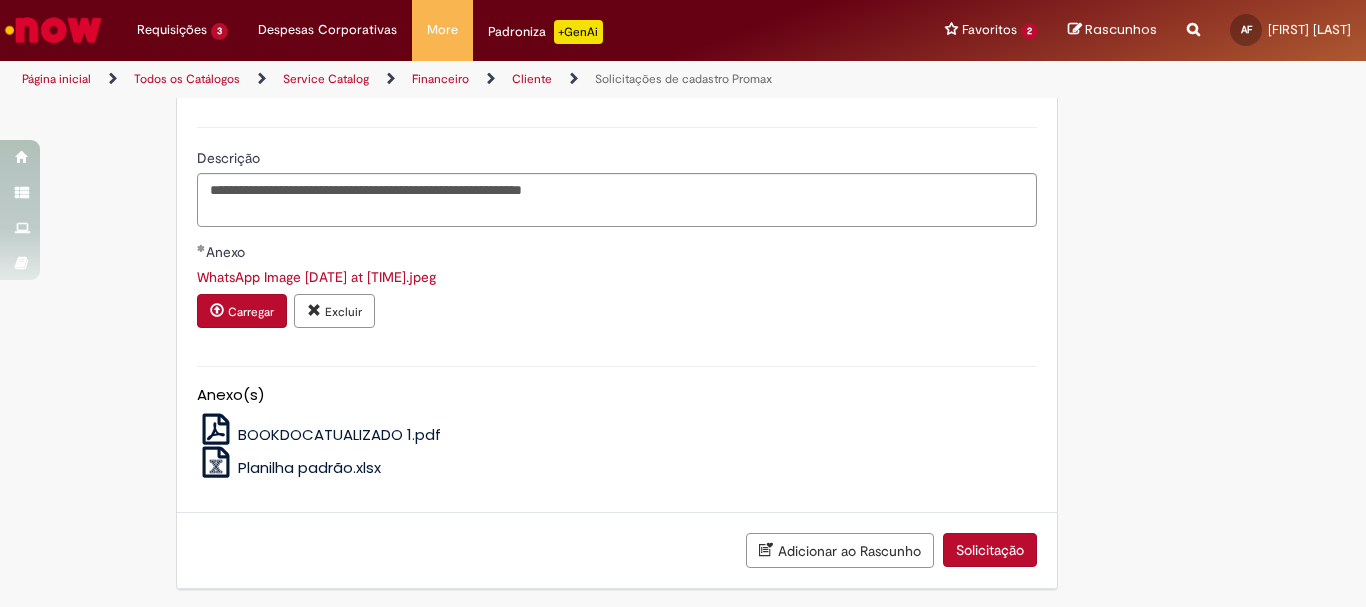 scroll, scrollTop: 1586, scrollLeft: 0, axis: vertical 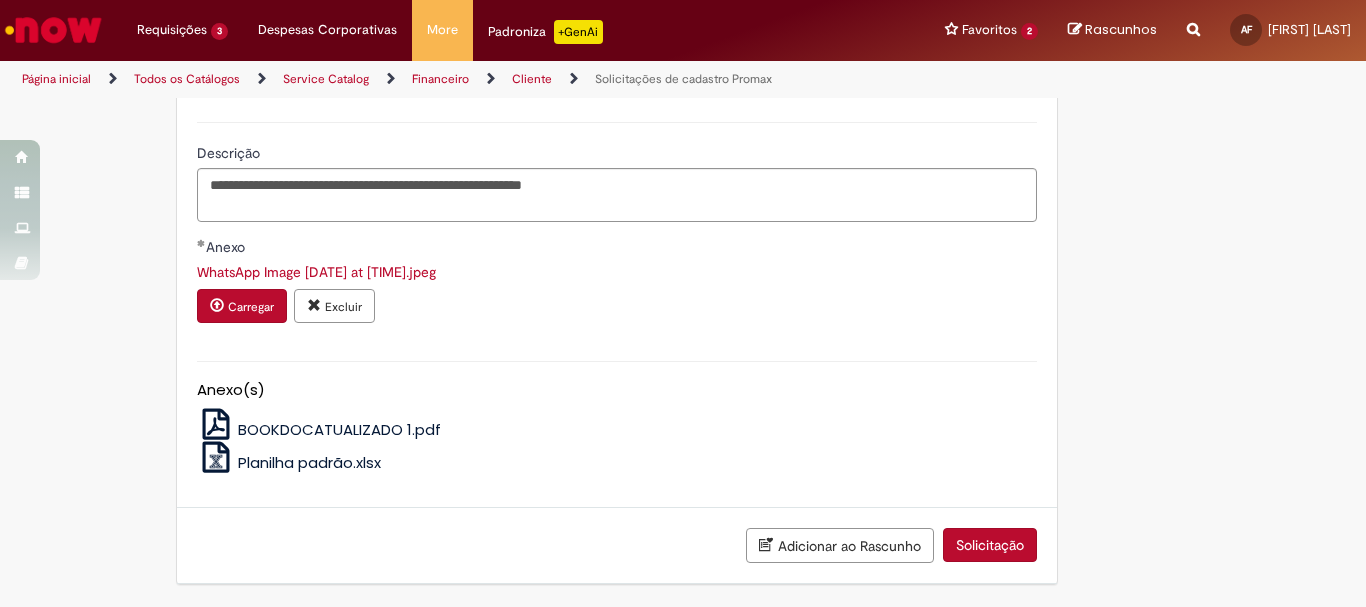 click on "Solicitação" at bounding box center [990, 545] 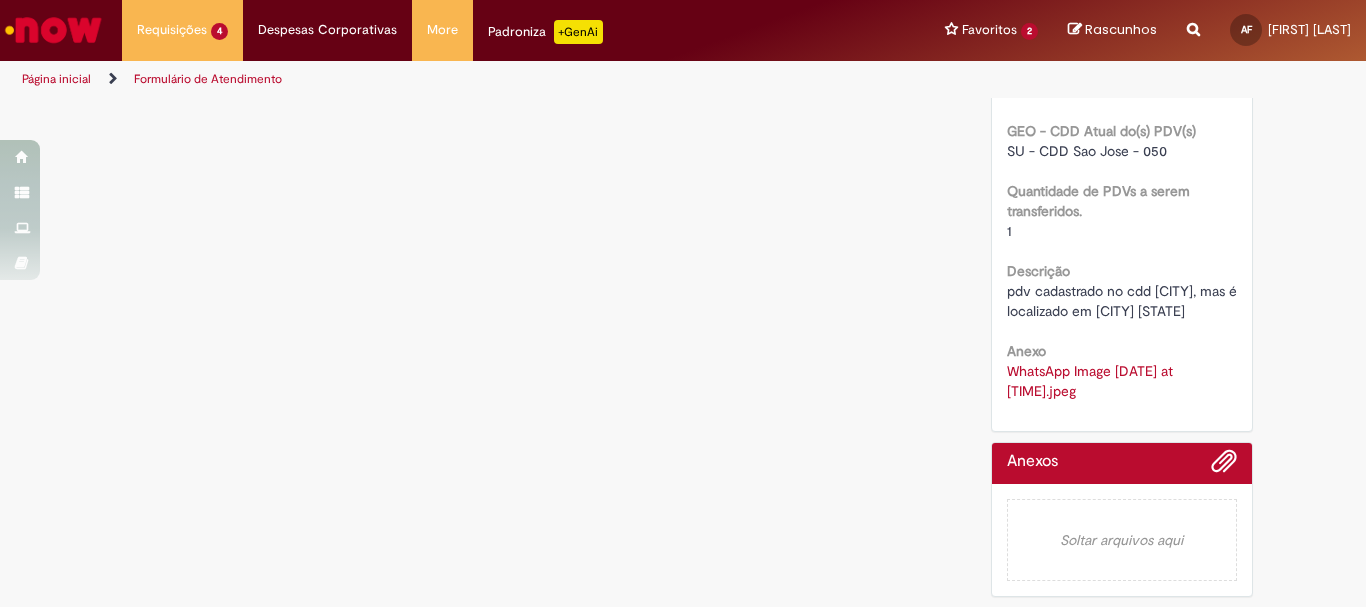 scroll, scrollTop: 0, scrollLeft: 0, axis: both 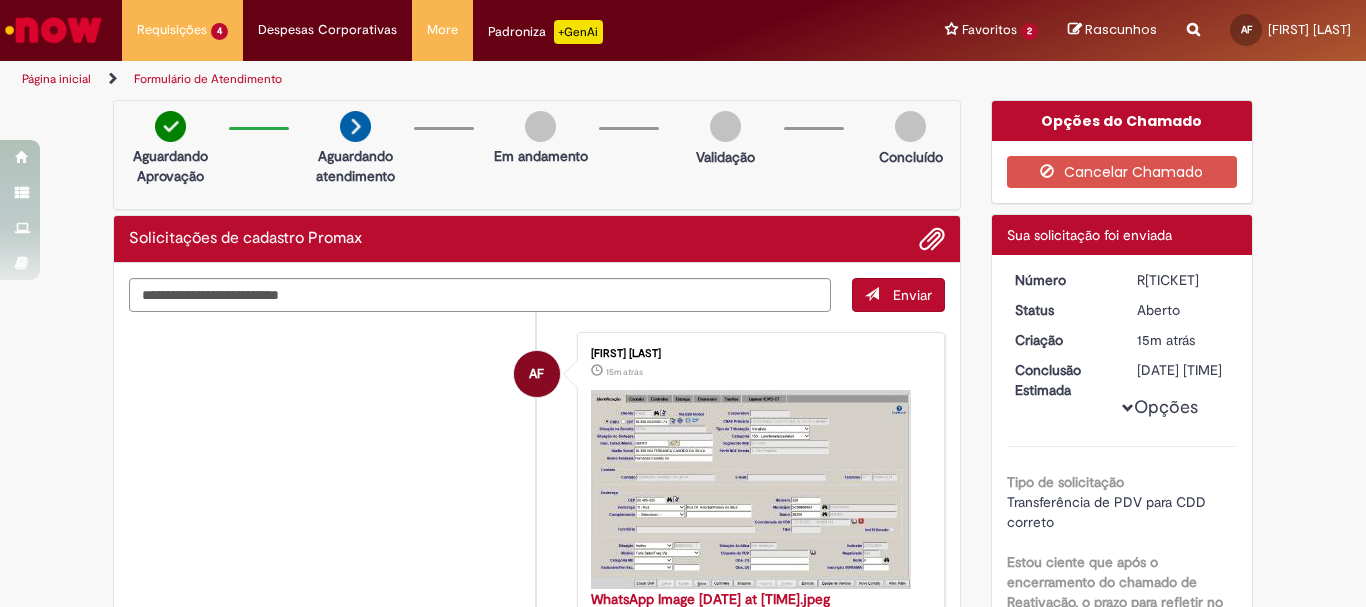 click on "Formulário de Atendimento
Verificar Código de Barras
Aguardando Aprovação
Aguardando atendimento
Em andamento
Validação
Concluído
Solicitações de cadastro Promax
Enviar
AF
[FIRST] [LAST]
[TIME] atrás [TIME] atrás
WhatsApp Image [DATE] at [TIME].jpeg  119 KB
AF" at bounding box center (683, 352) 